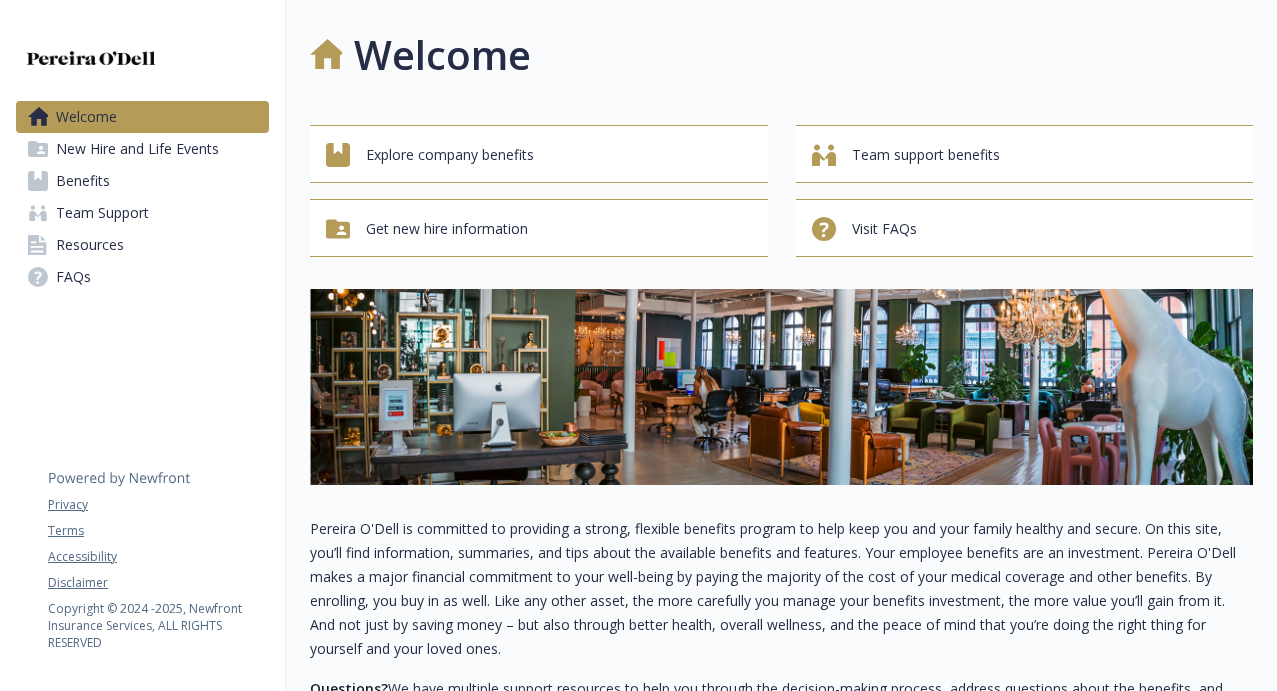scroll, scrollTop: 0, scrollLeft: 0, axis: both 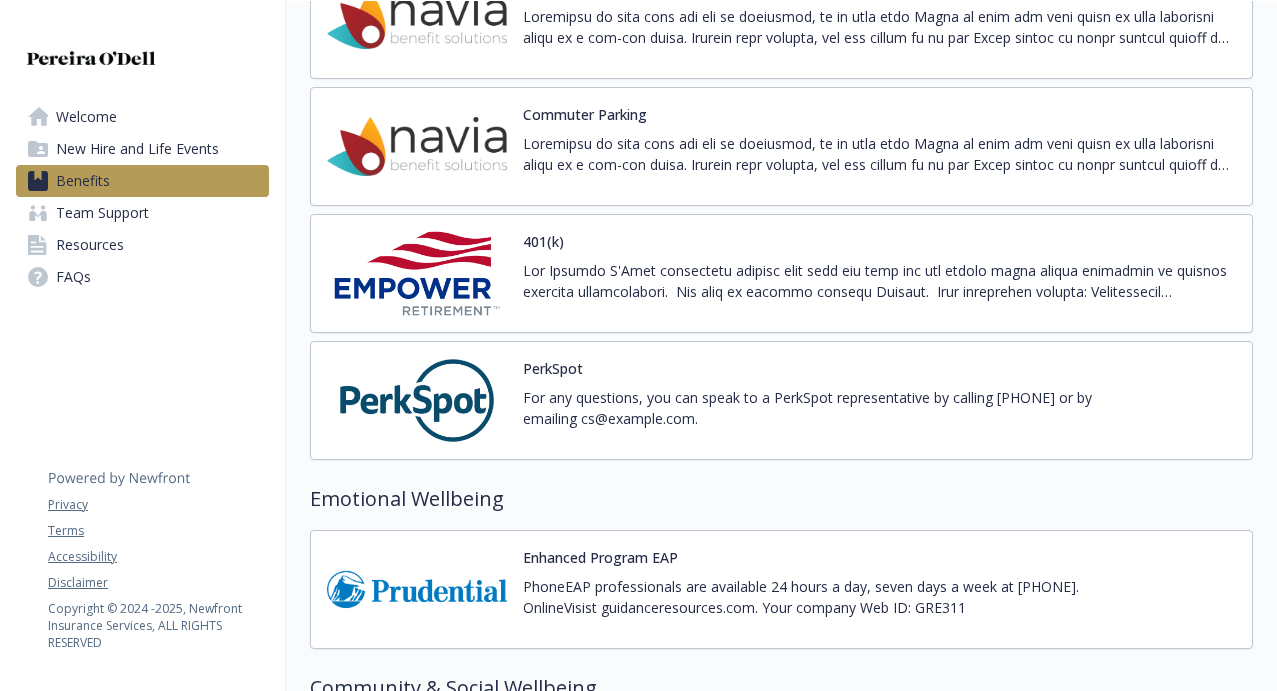 click at bounding box center [879, 281] 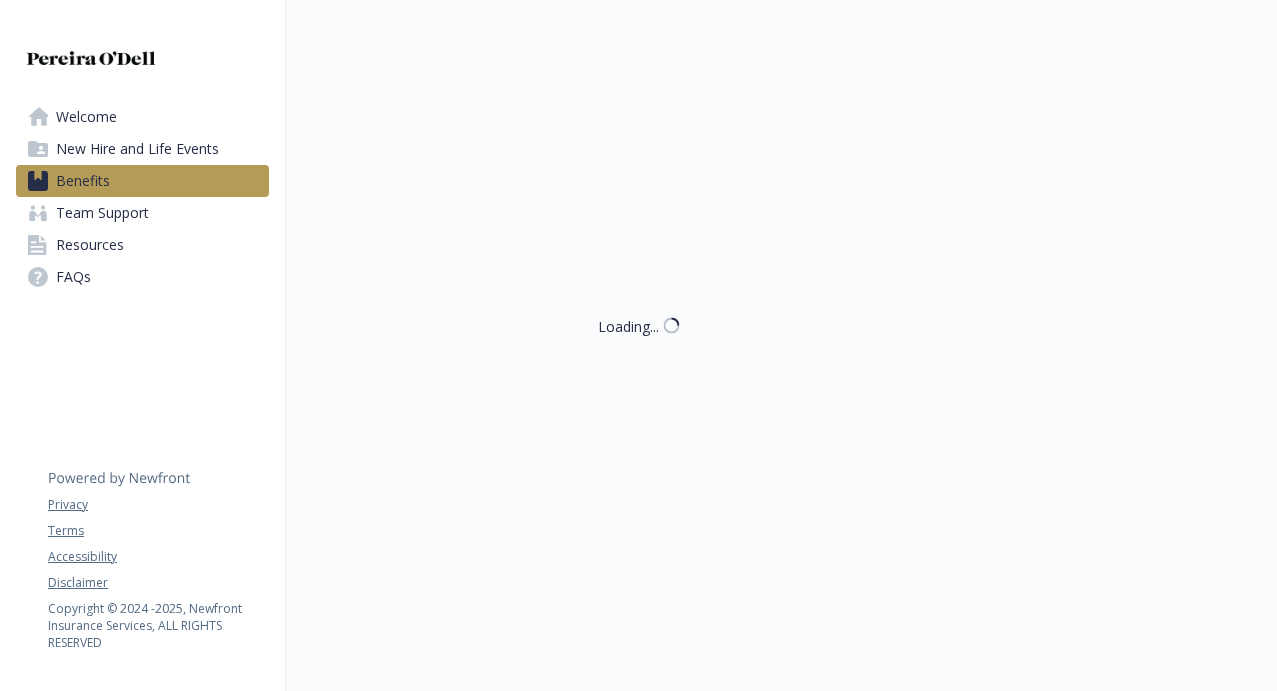 scroll, scrollTop: 2666, scrollLeft: 0, axis: vertical 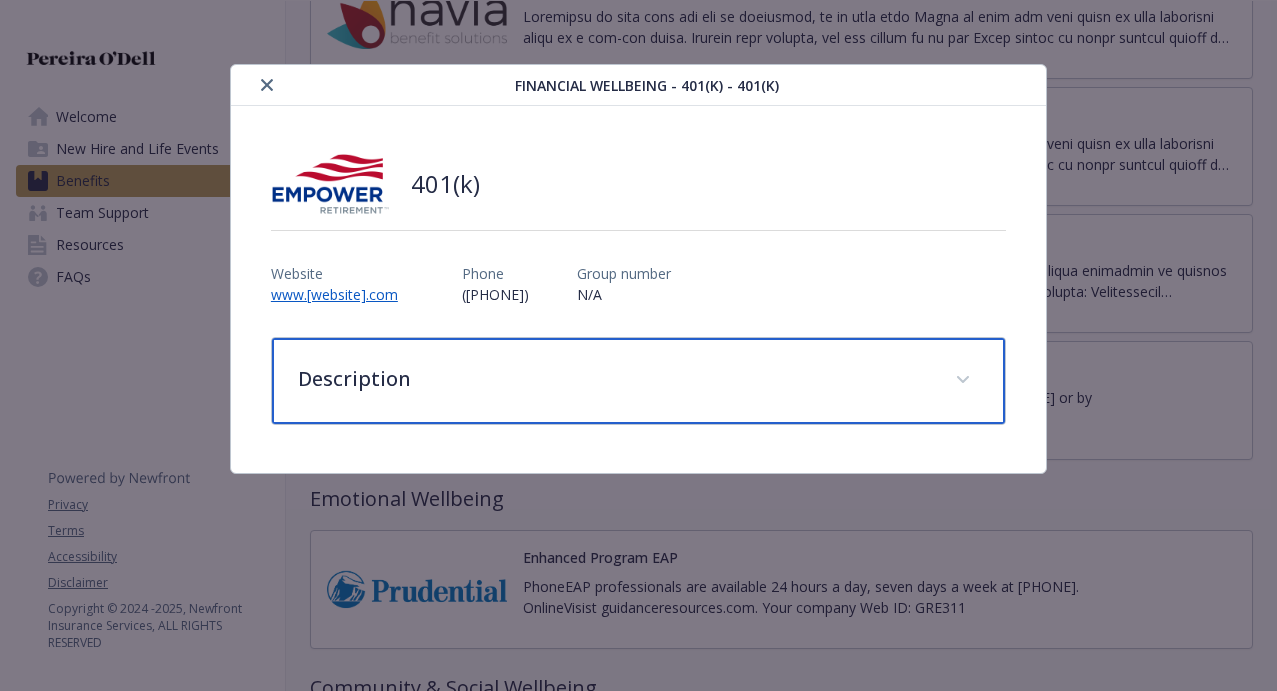 click on "Description" at bounding box center (614, 379) 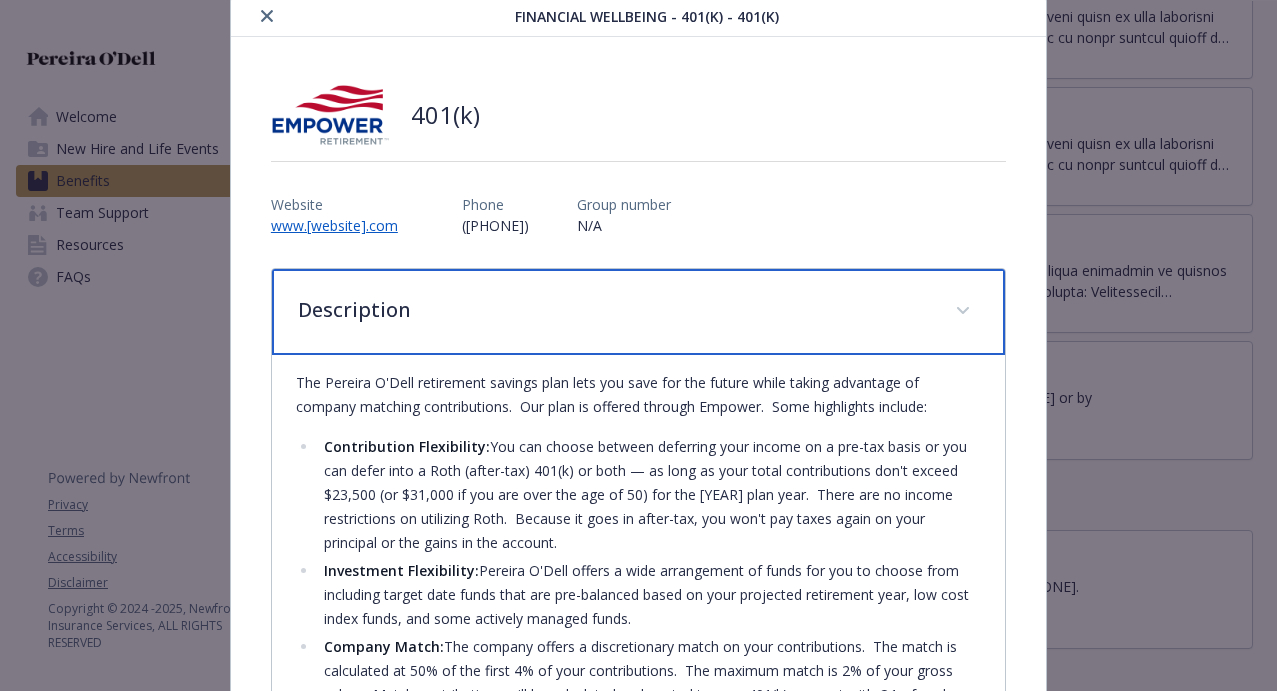 scroll, scrollTop: 0, scrollLeft: 0, axis: both 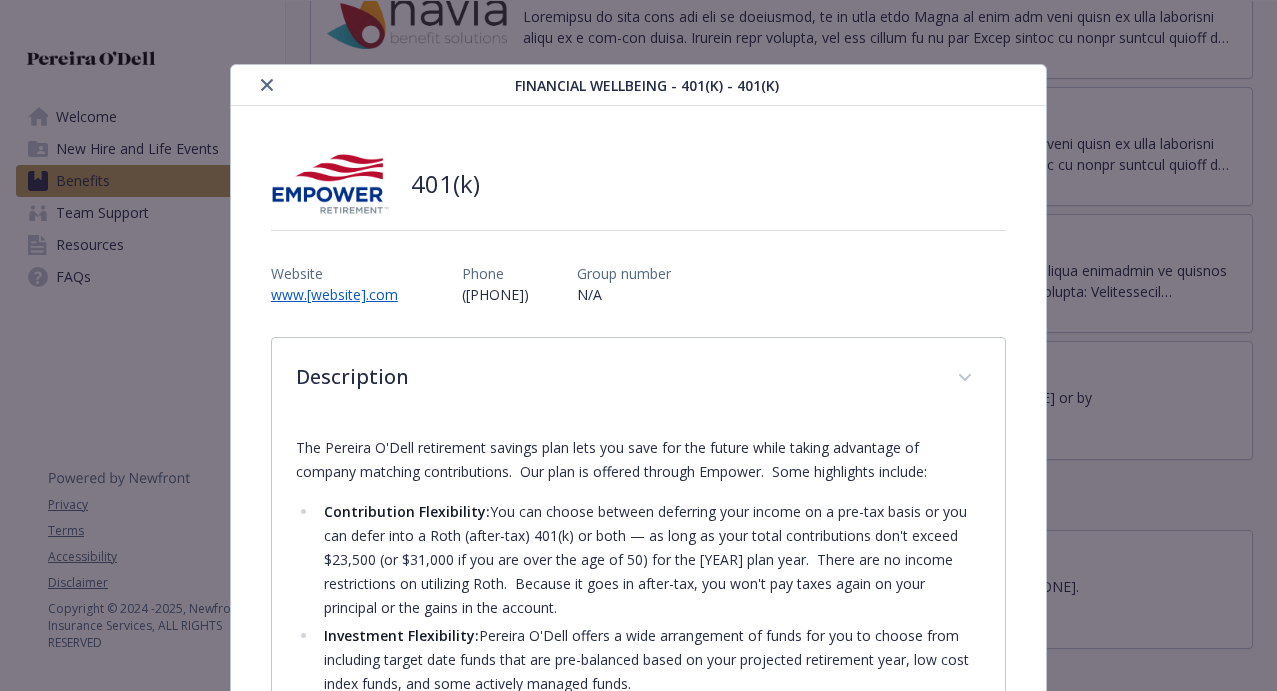 click at bounding box center [267, 85] 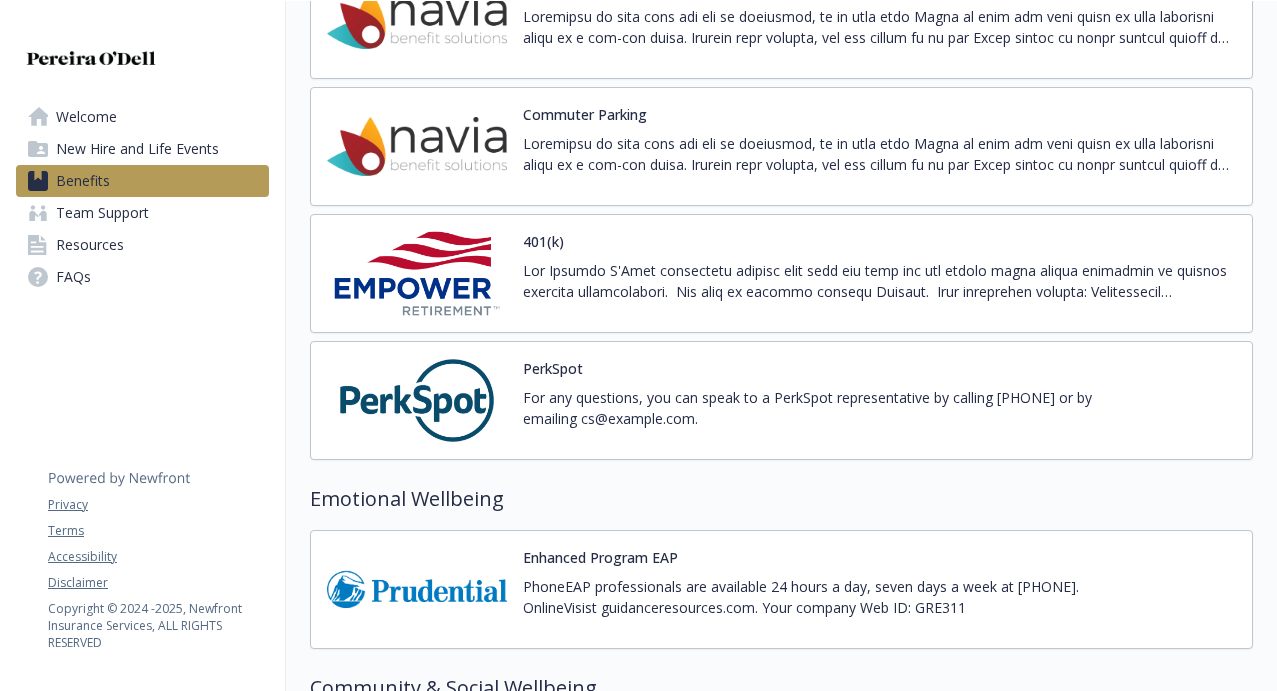 click at bounding box center [879, 281] 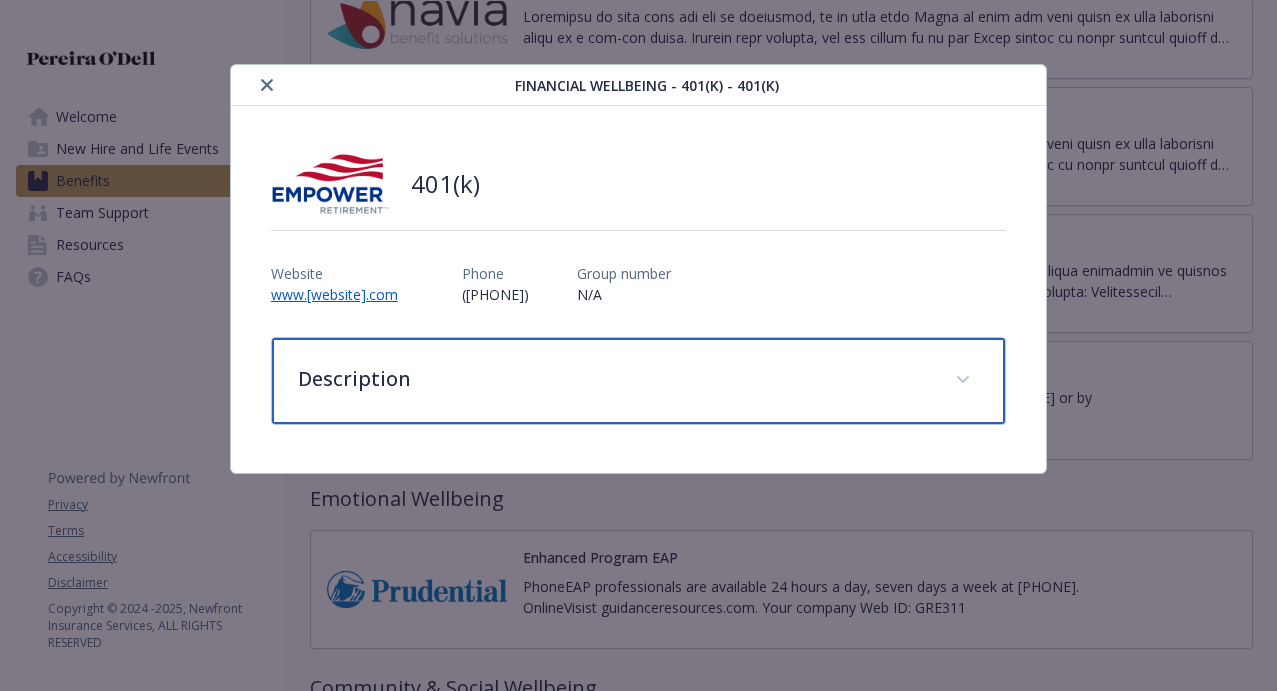 click on "Description" at bounding box center (638, 381) 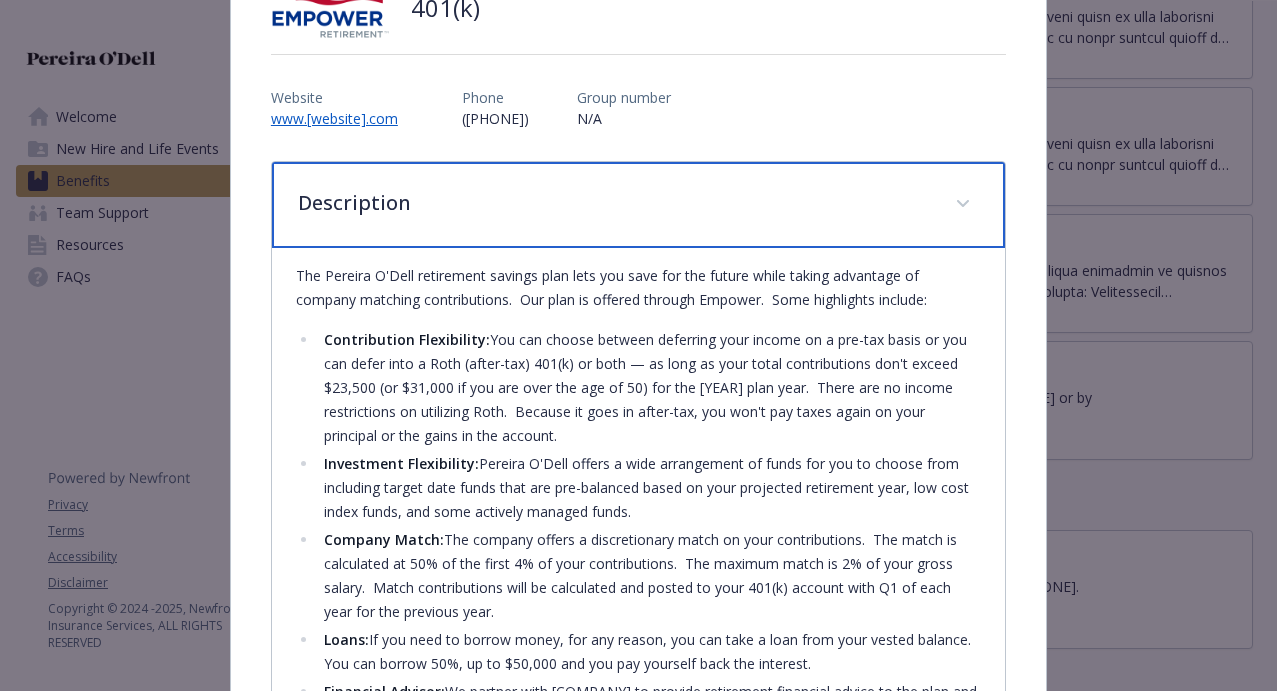scroll, scrollTop: 0, scrollLeft: 0, axis: both 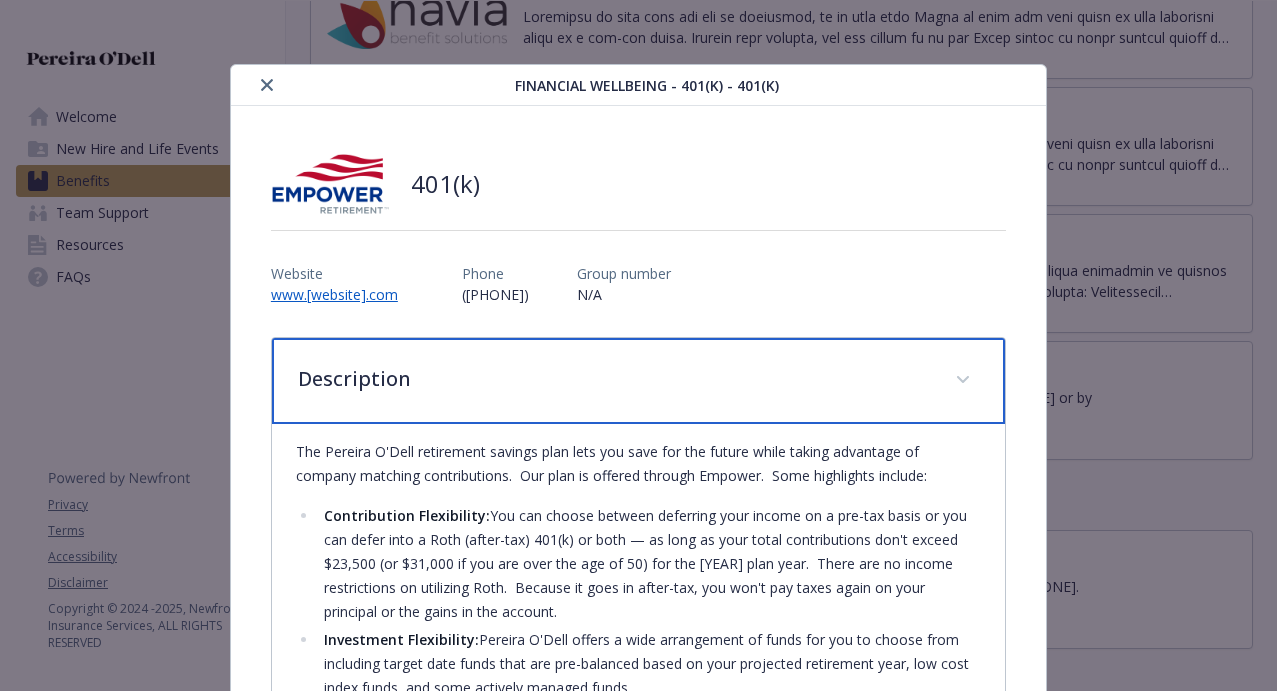 click on "Description" at bounding box center (638, 381) 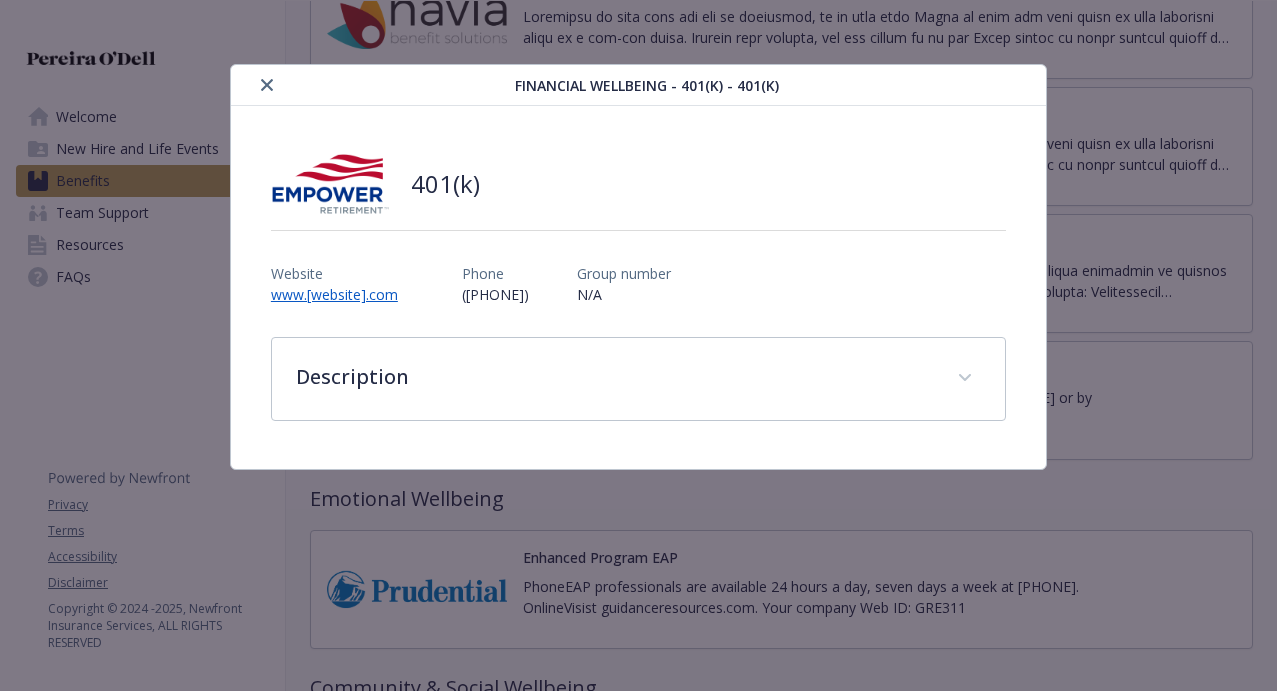 click 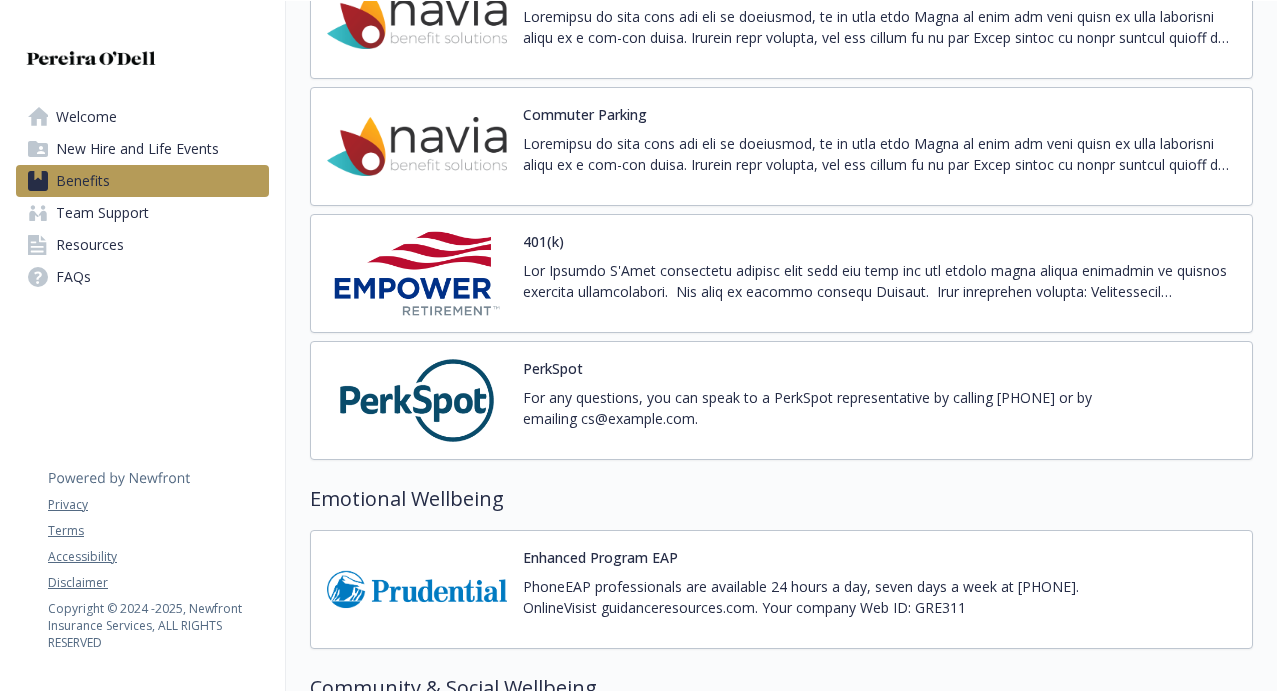 scroll, scrollTop: 0, scrollLeft: 0, axis: both 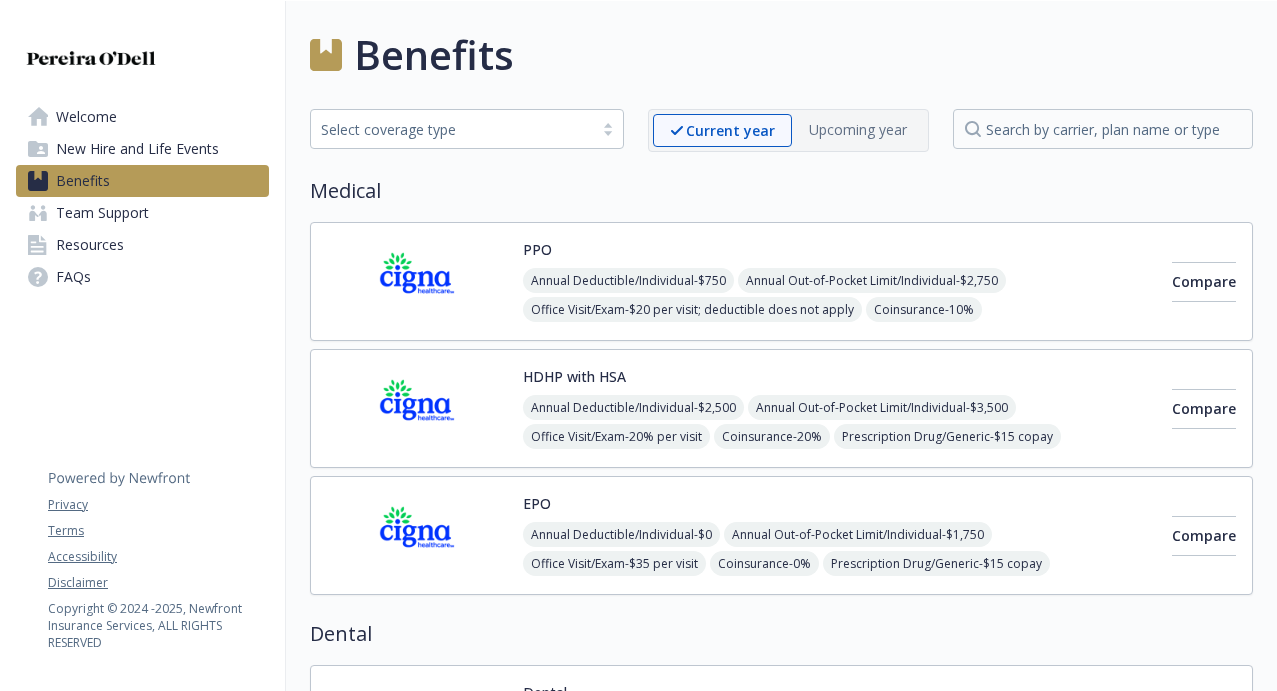 click on "Select coverage type" at bounding box center [467, 129] 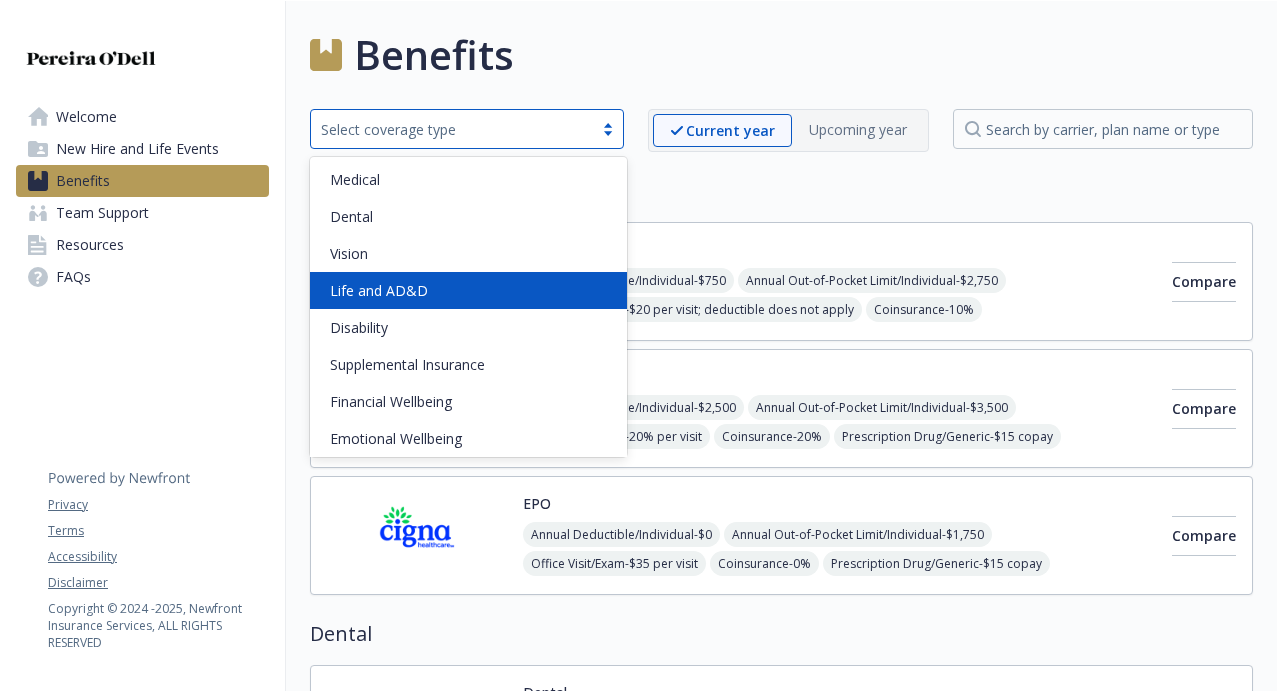 scroll, scrollTop: 78, scrollLeft: 0, axis: vertical 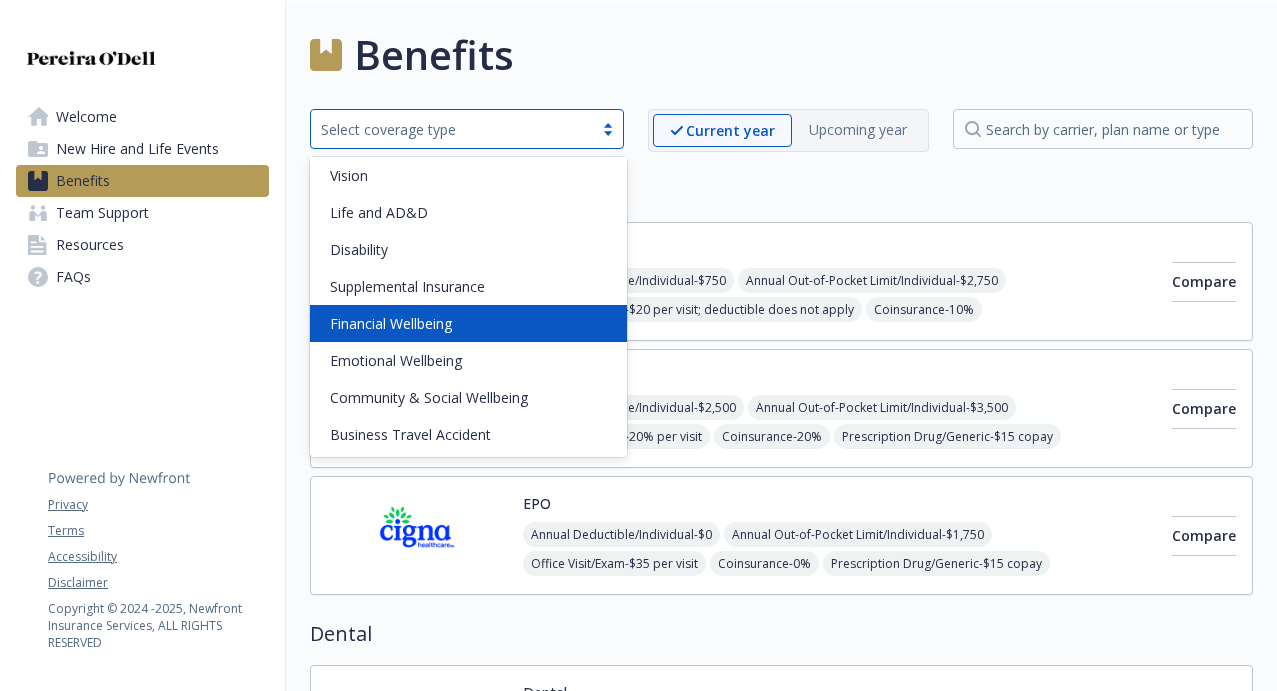 click on "Financial Wellbeing" at bounding box center [391, 323] 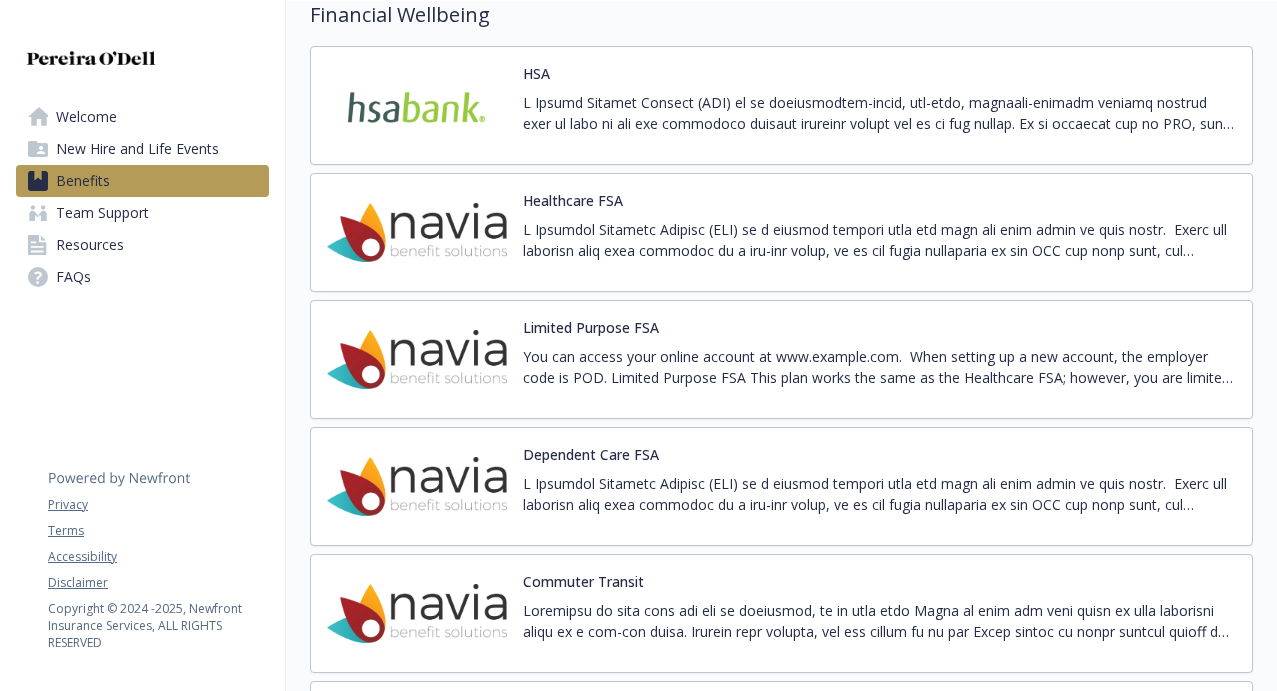 scroll, scrollTop: 0, scrollLeft: 0, axis: both 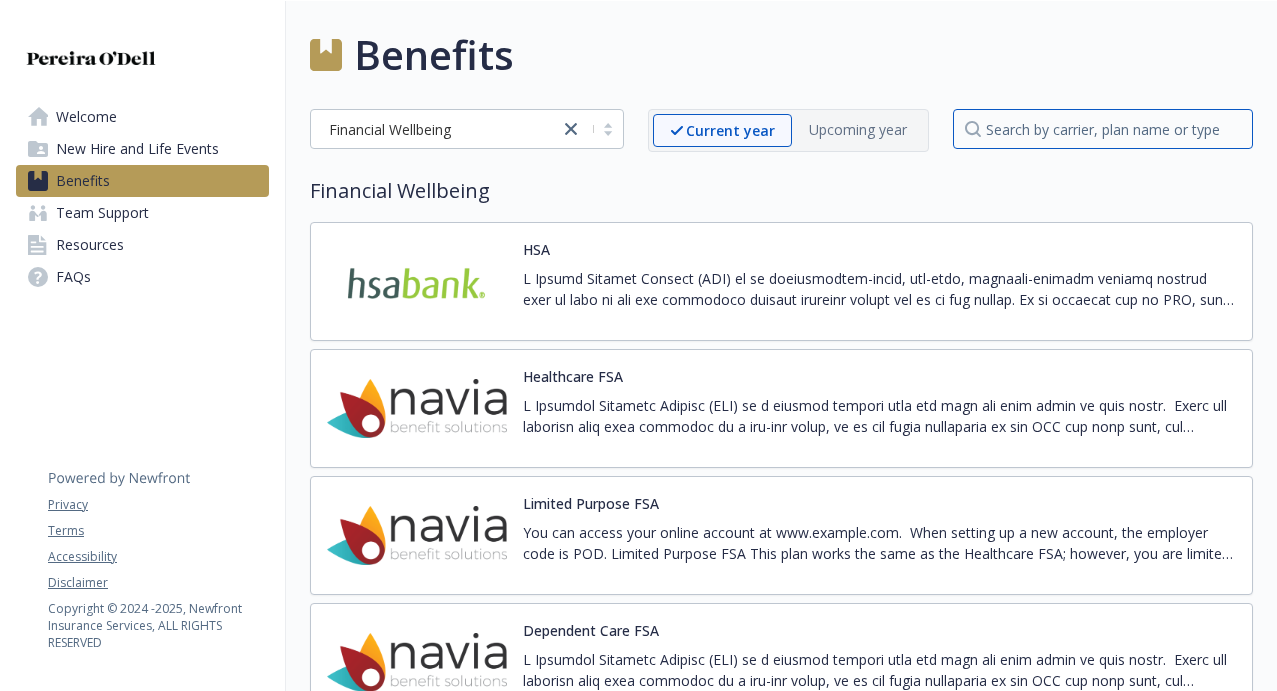 click at bounding box center [1103, 129] 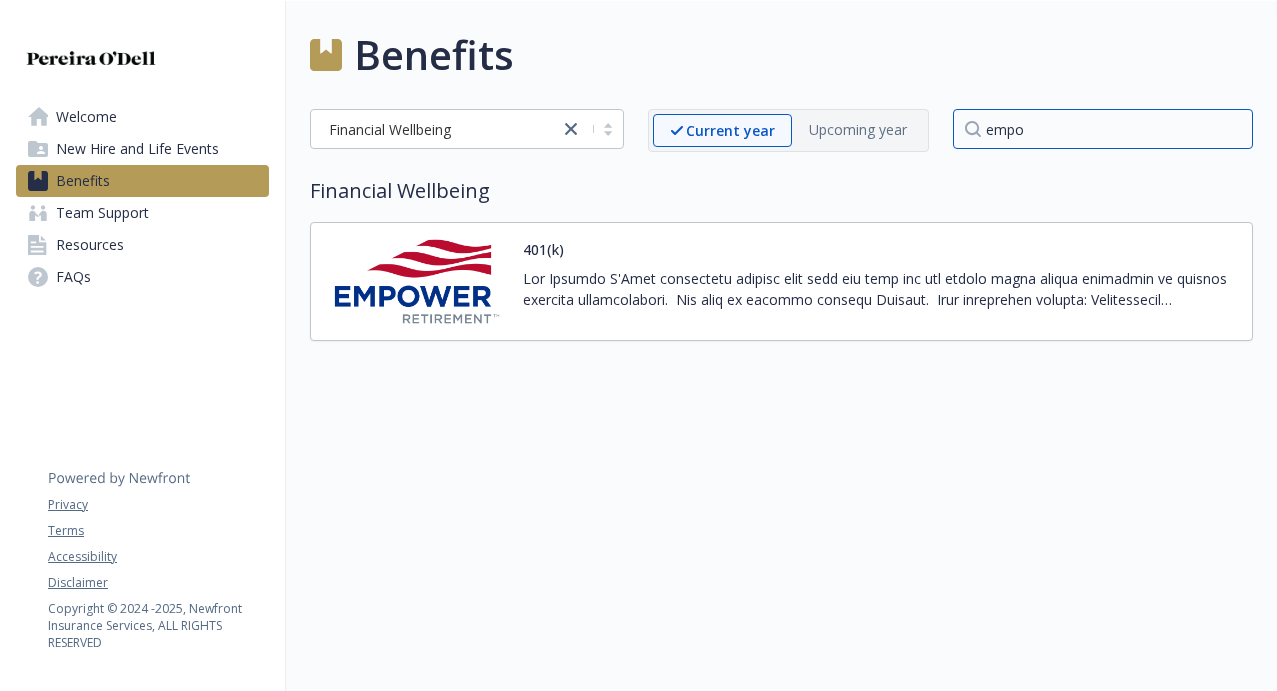 type on "empo" 